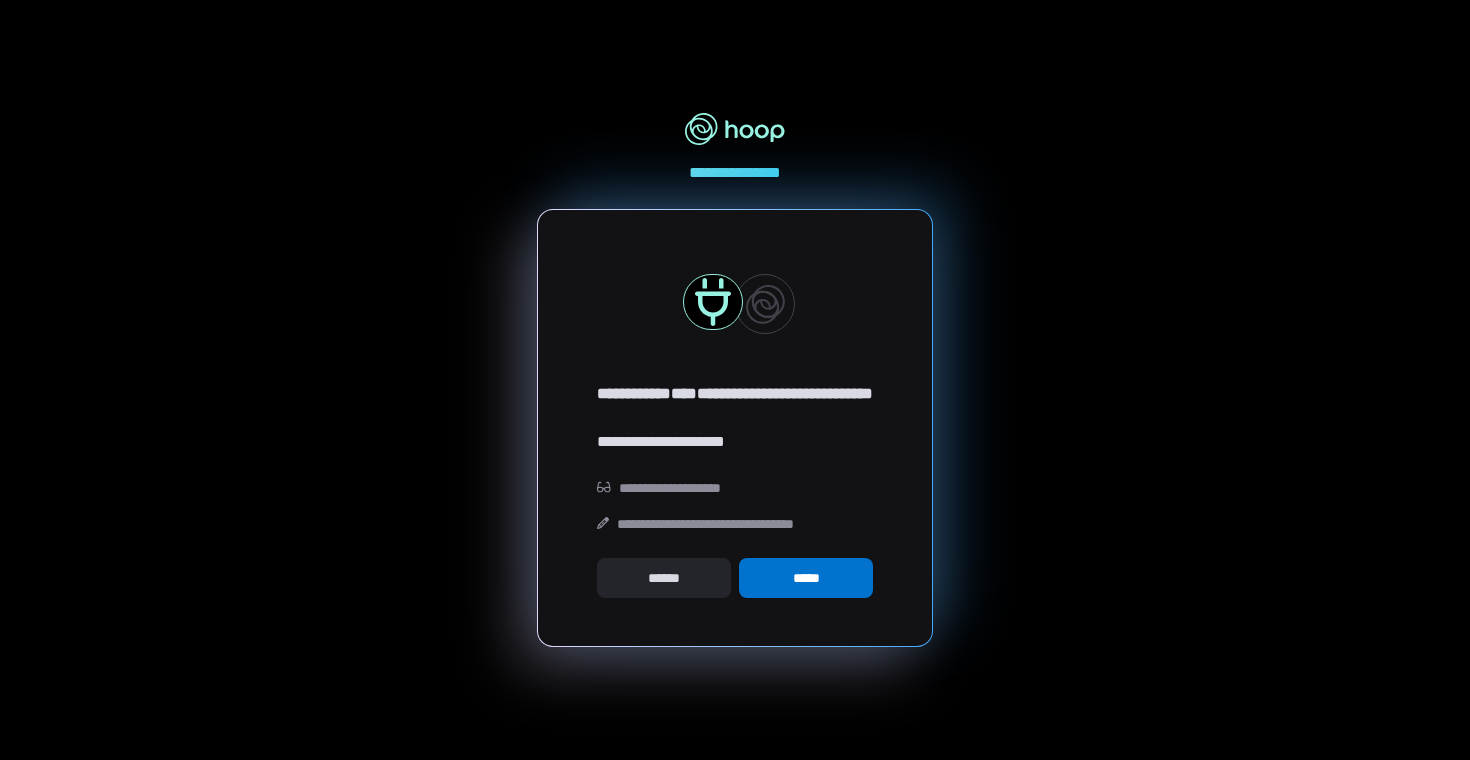scroll, scrollTop: 0, scrollLeft: 0, axis: both 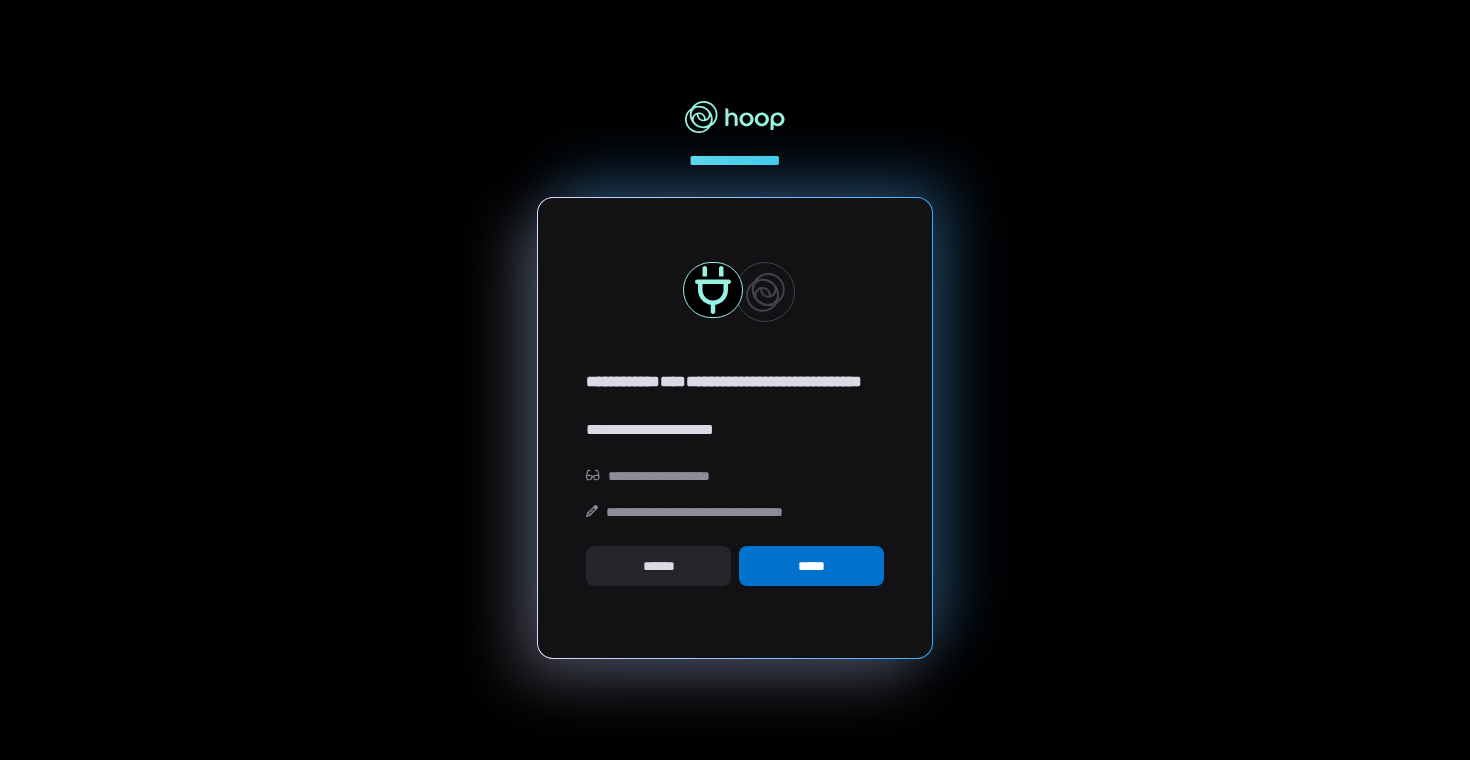 click on "*****" at bounding box center (811, 566) 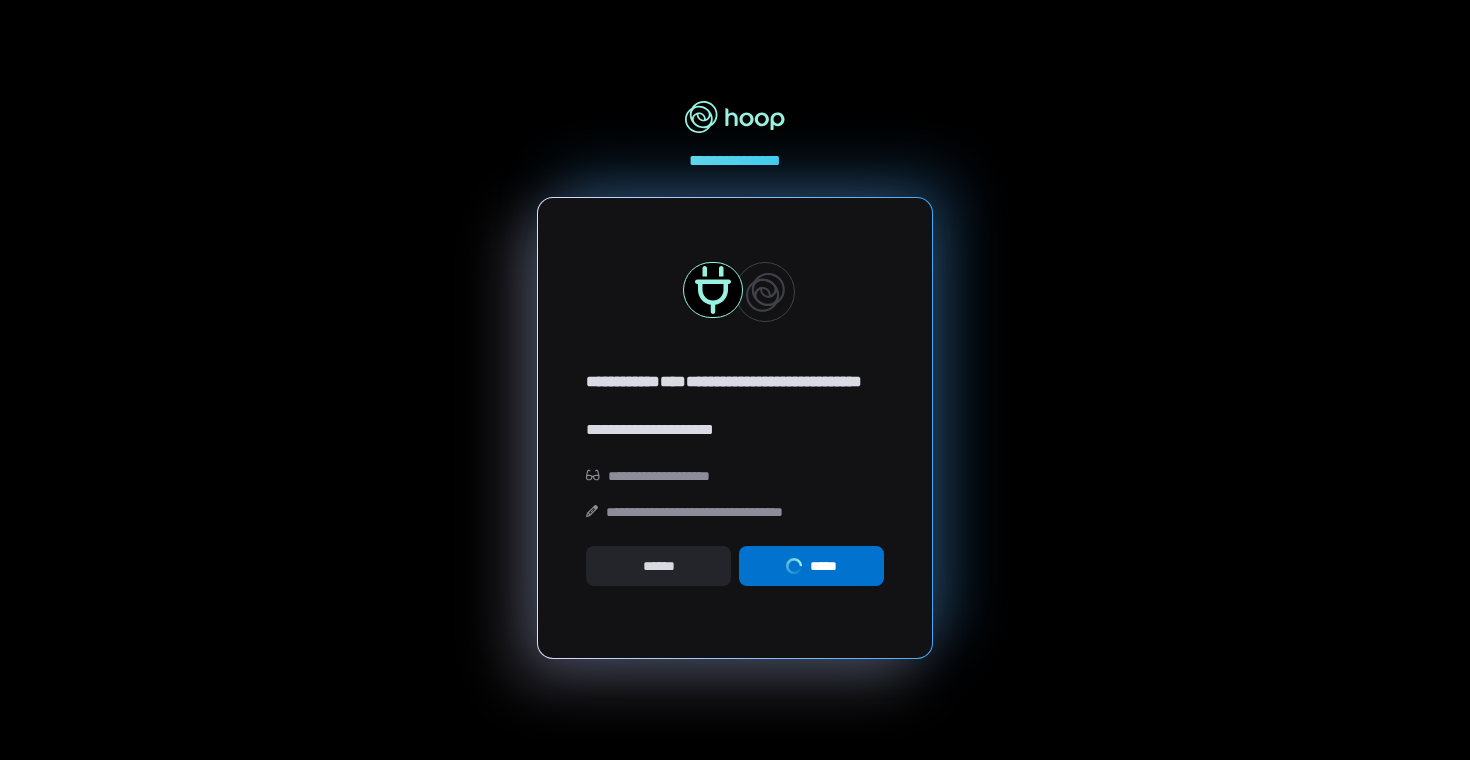 scroll, scrollTop: 0, scrollLeft: 0, axis: both 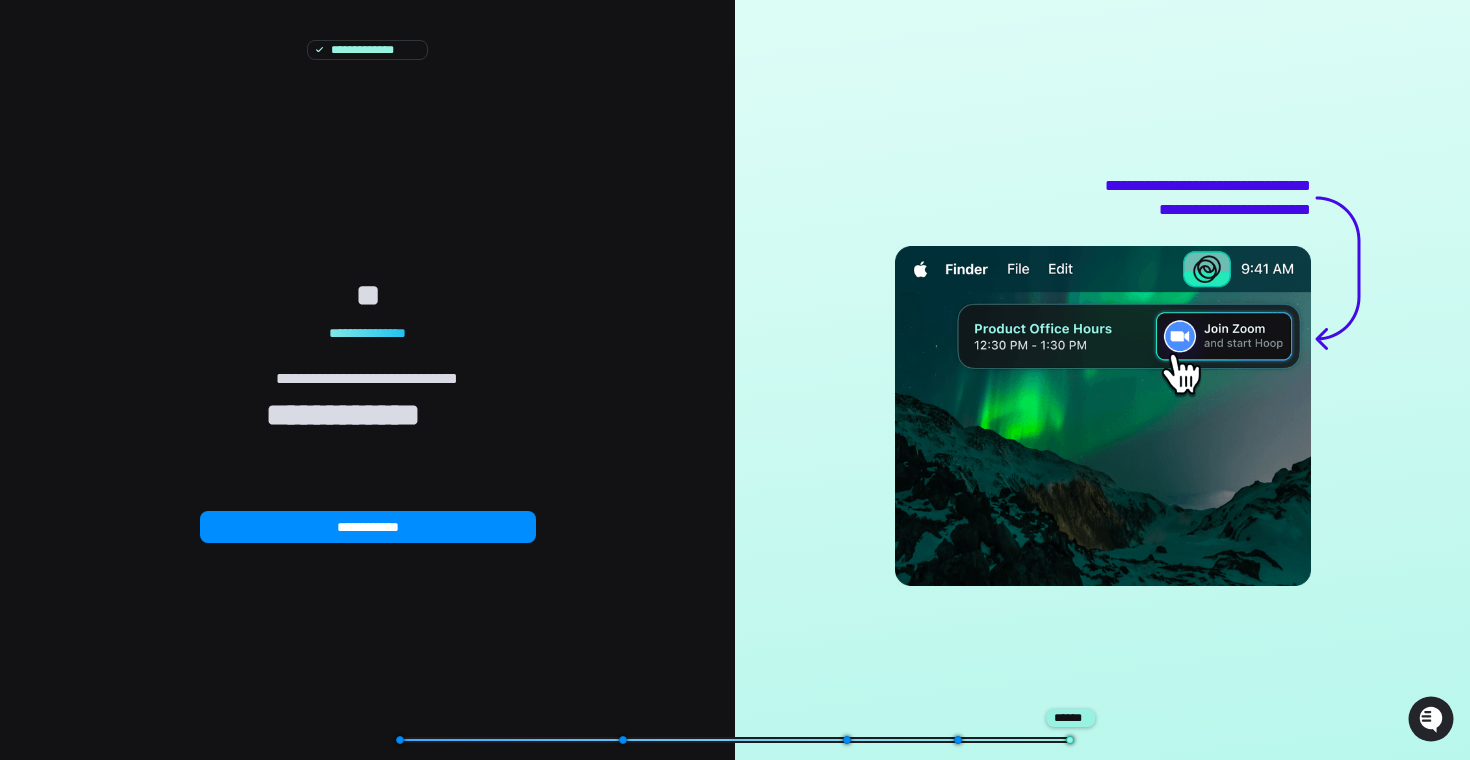 type on "*" 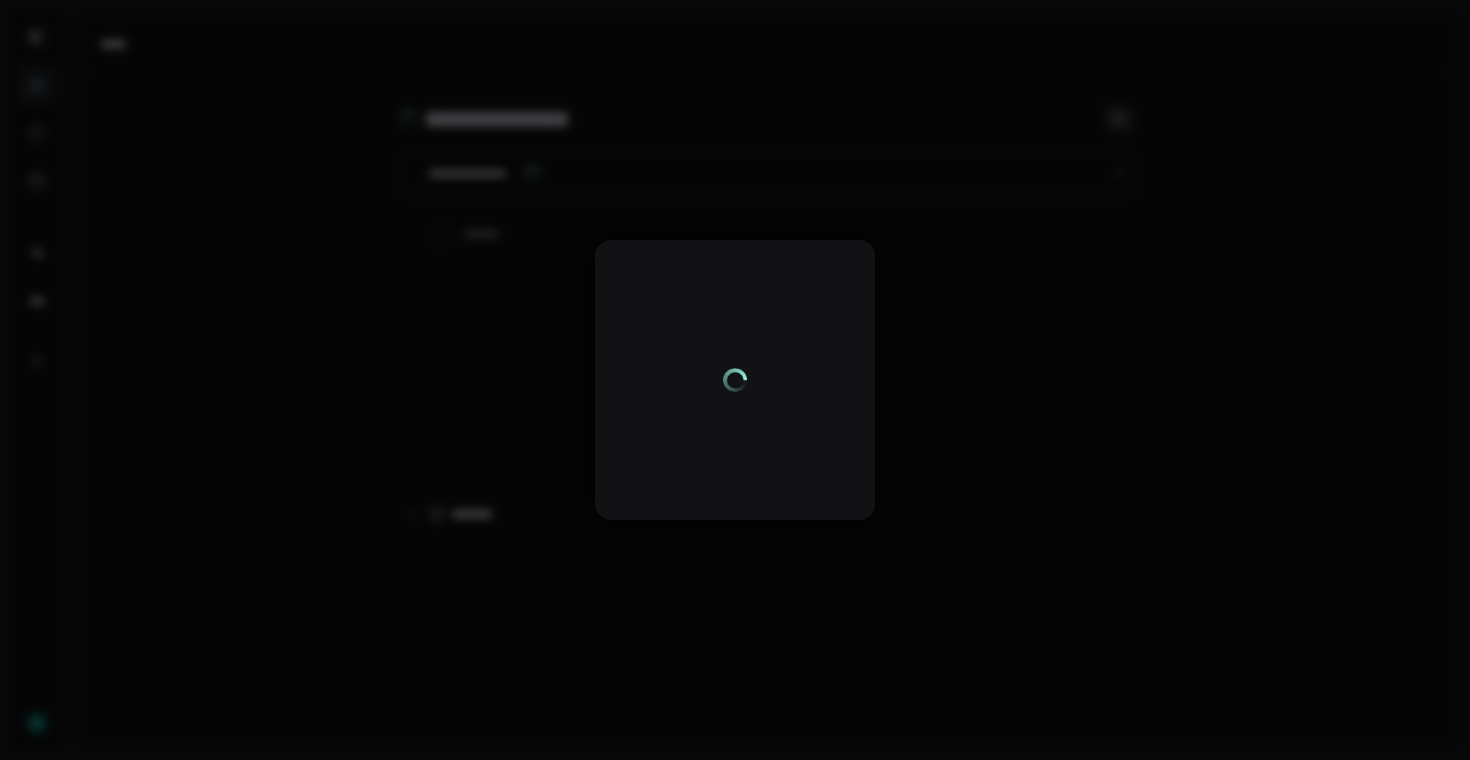scroll, scrollTop: 0, scrollLeft: 0, axis: both 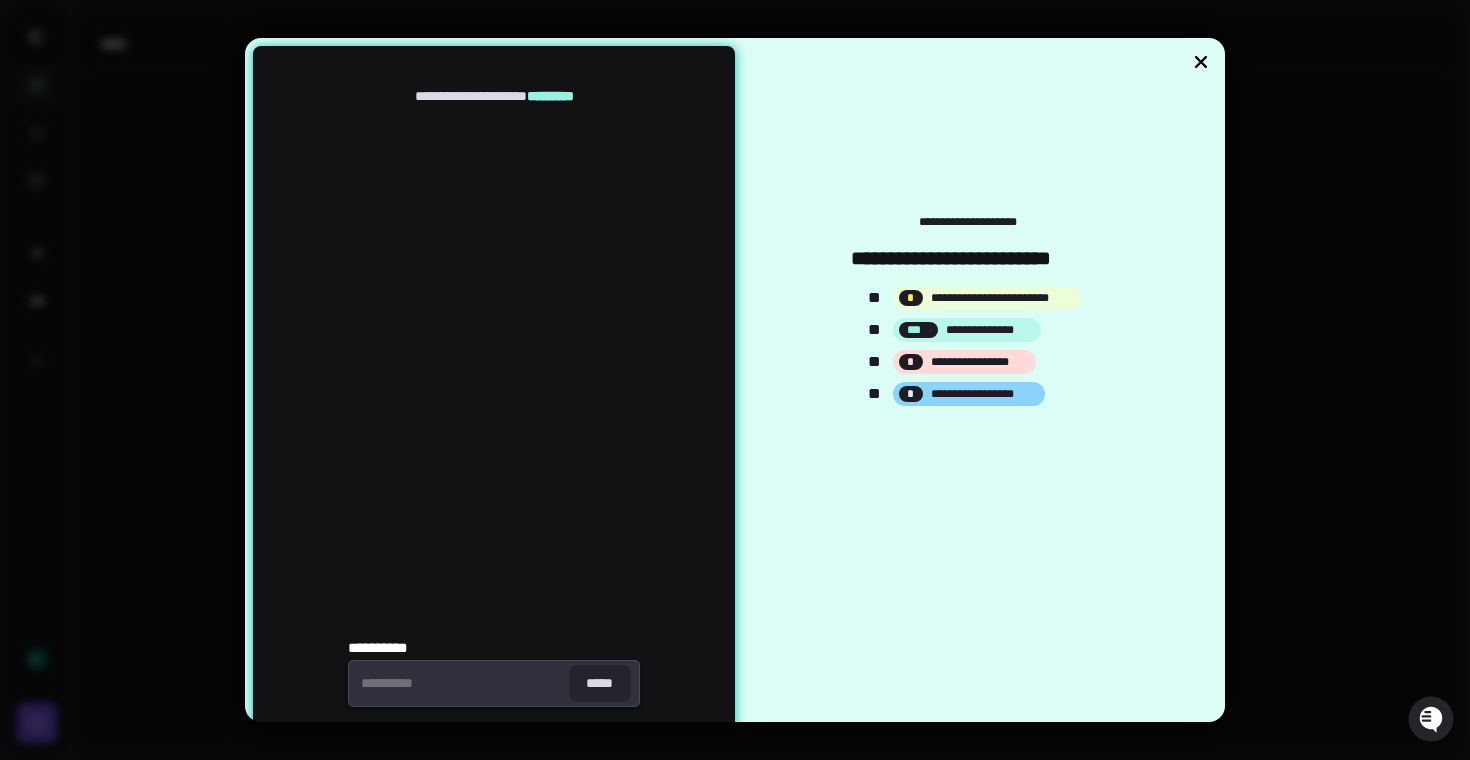 click 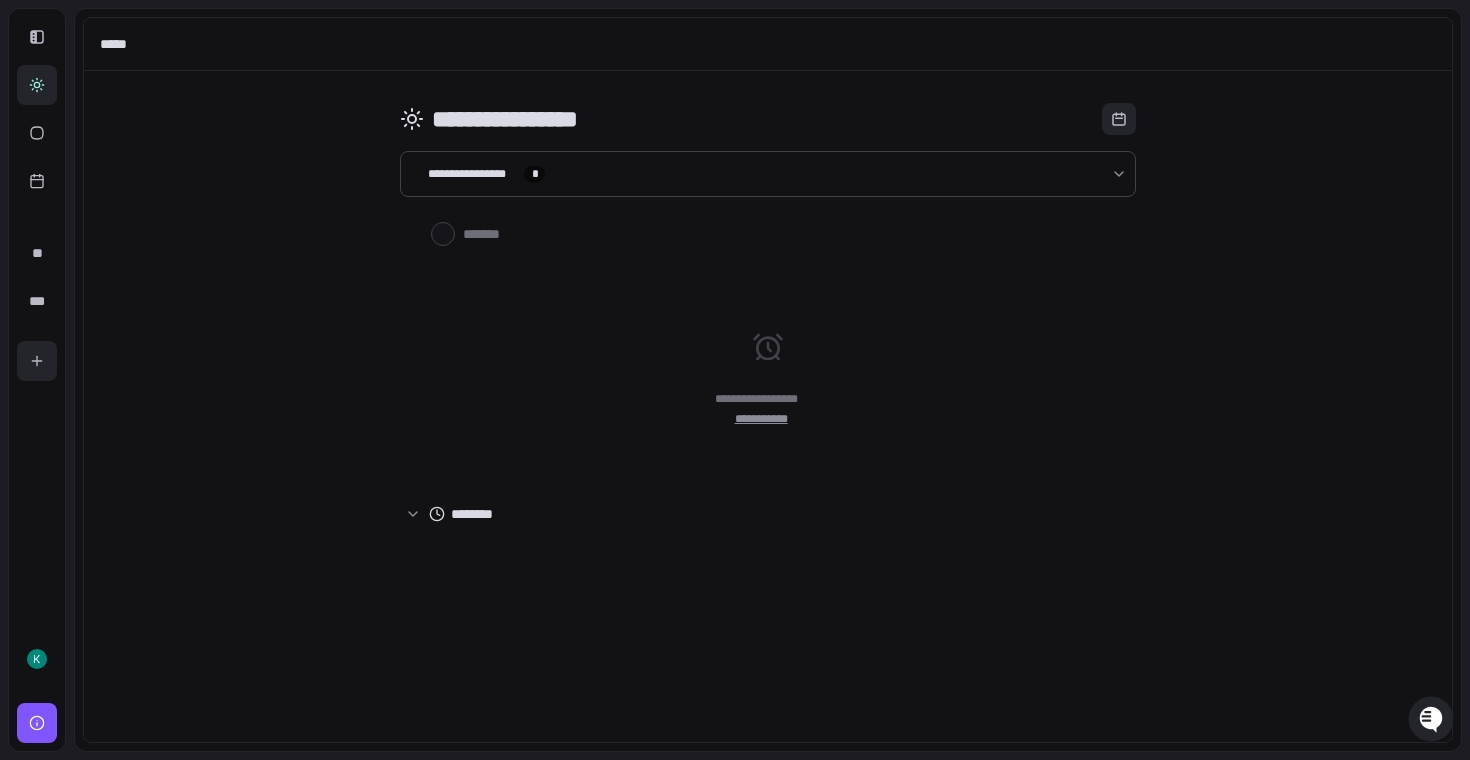 click at bounding box center [37, 361] 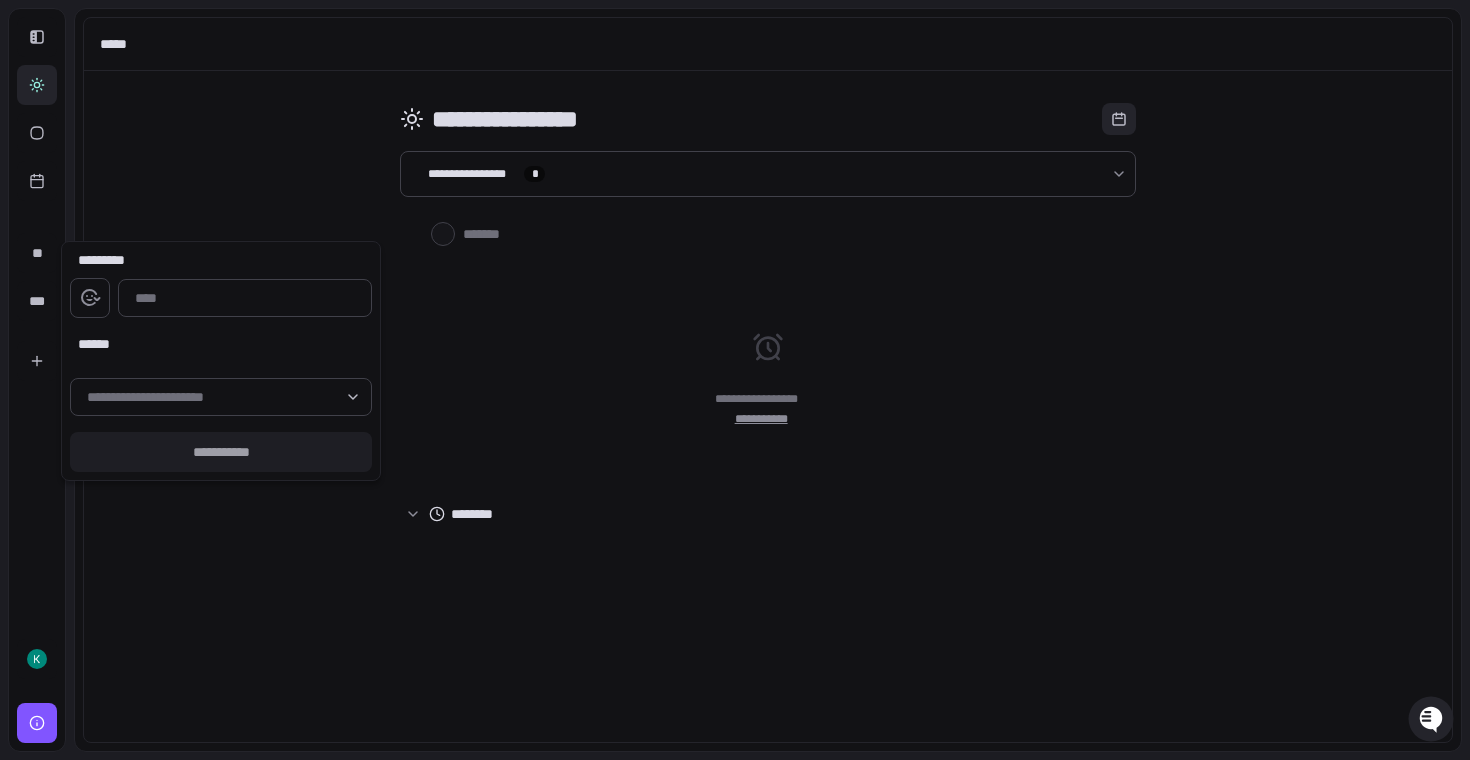 click at bounding box center [735, 380] 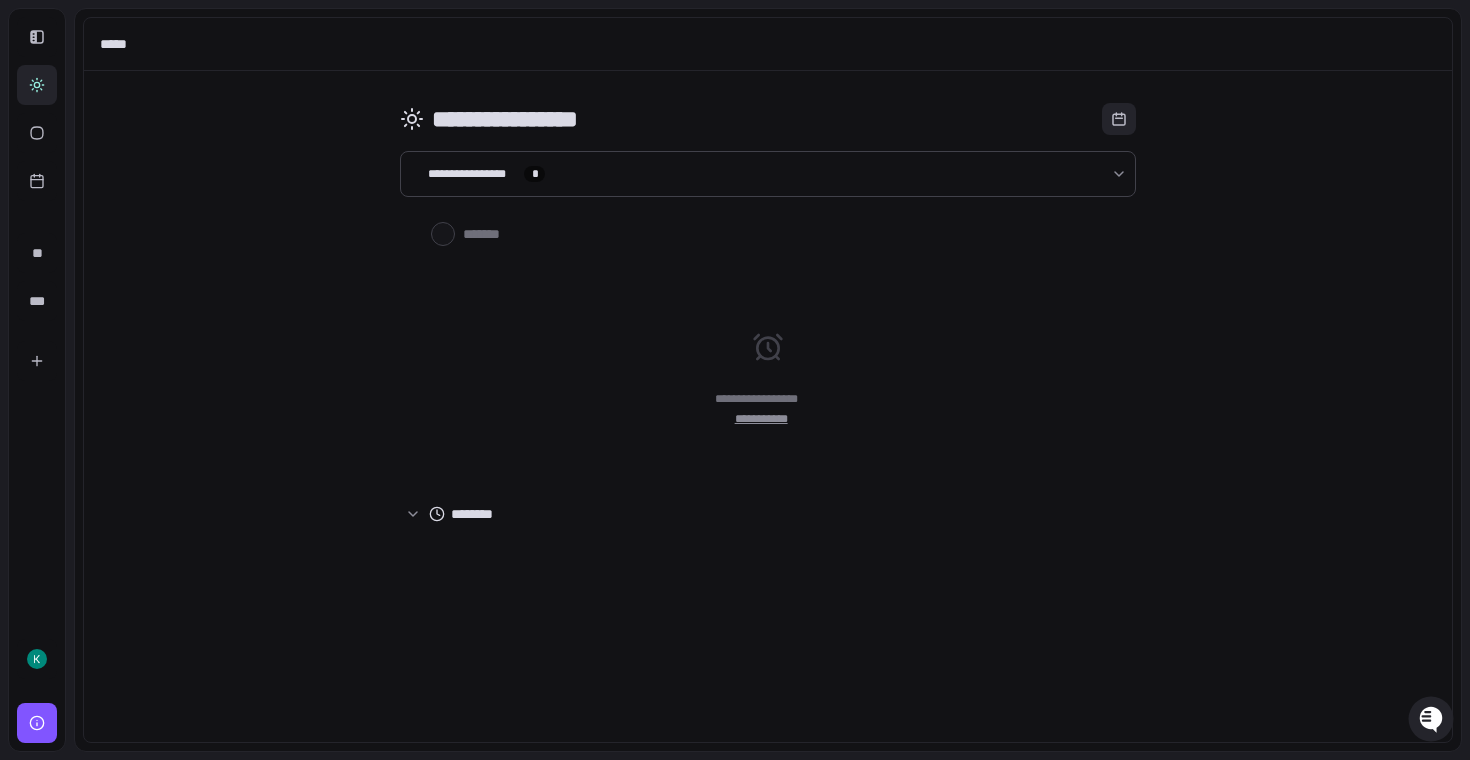 click on "**********" at bounding box center [768, 174] 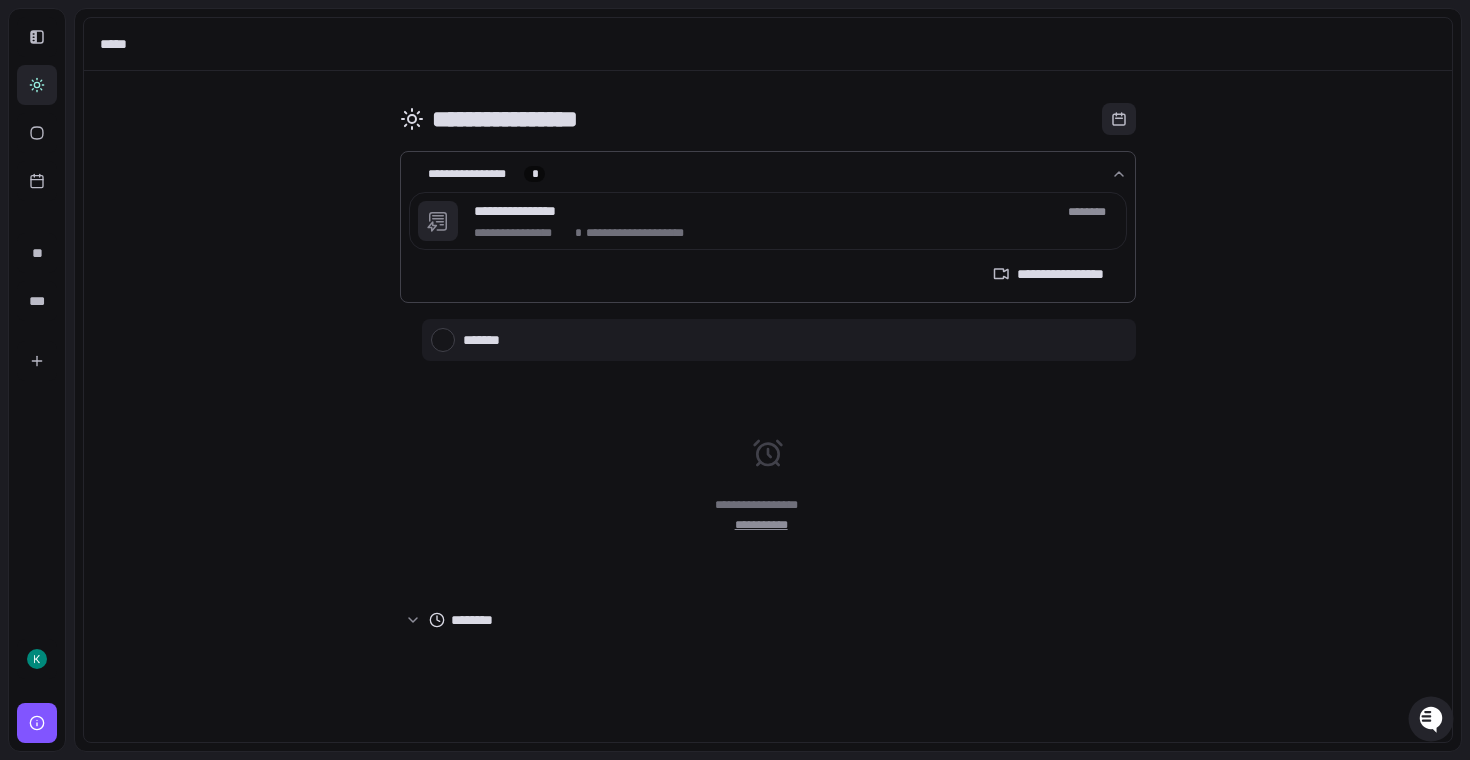 click at bounding box center (443, 340) 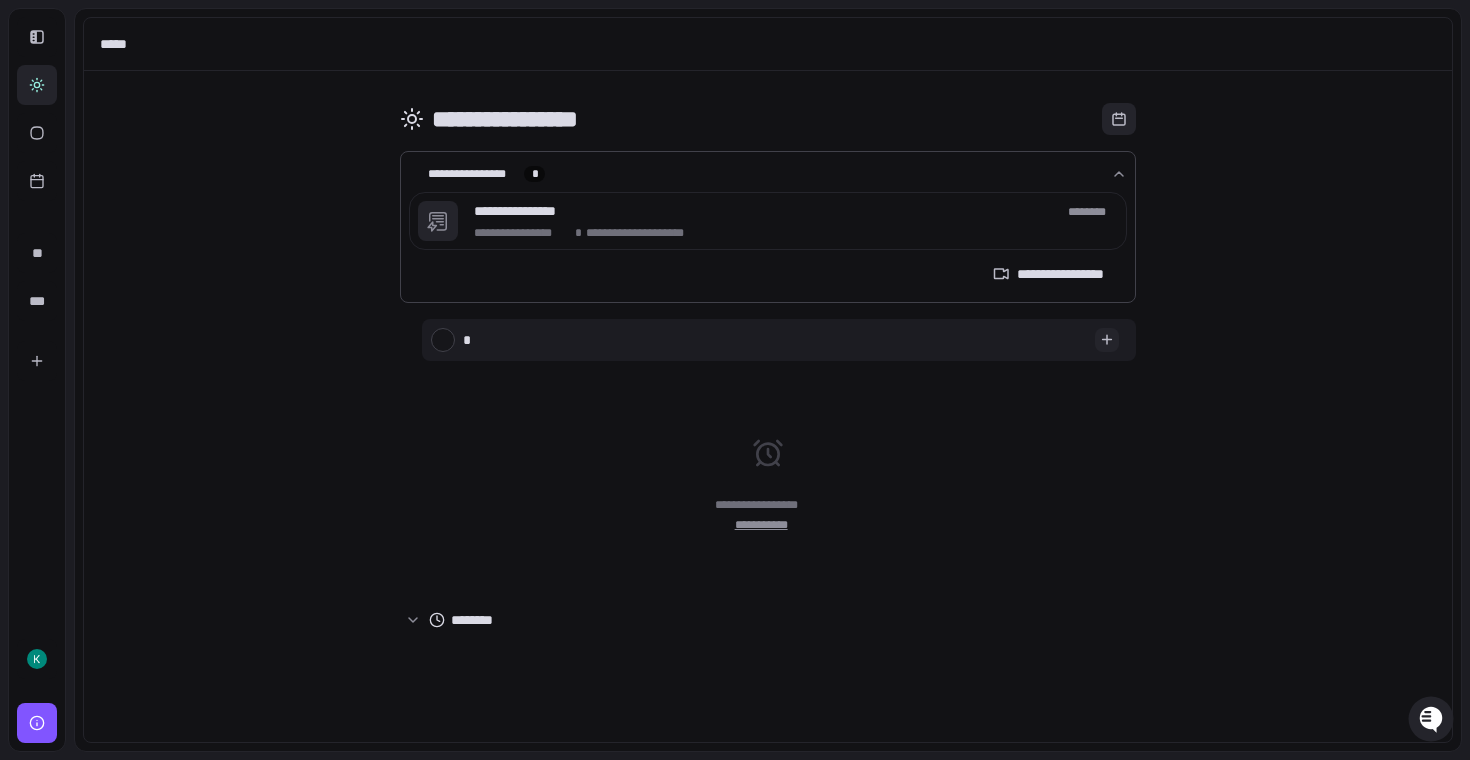 type on "**" 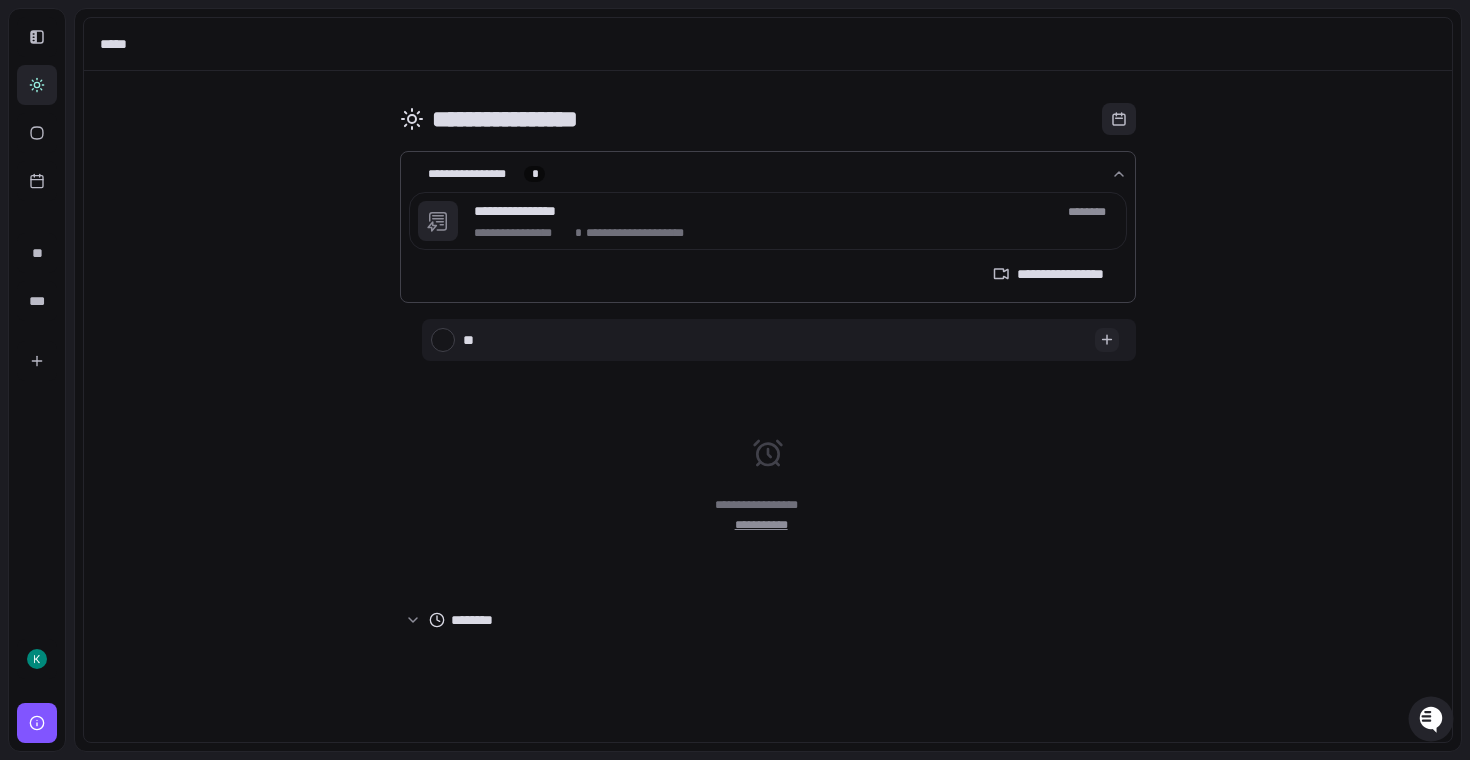 type on "**" 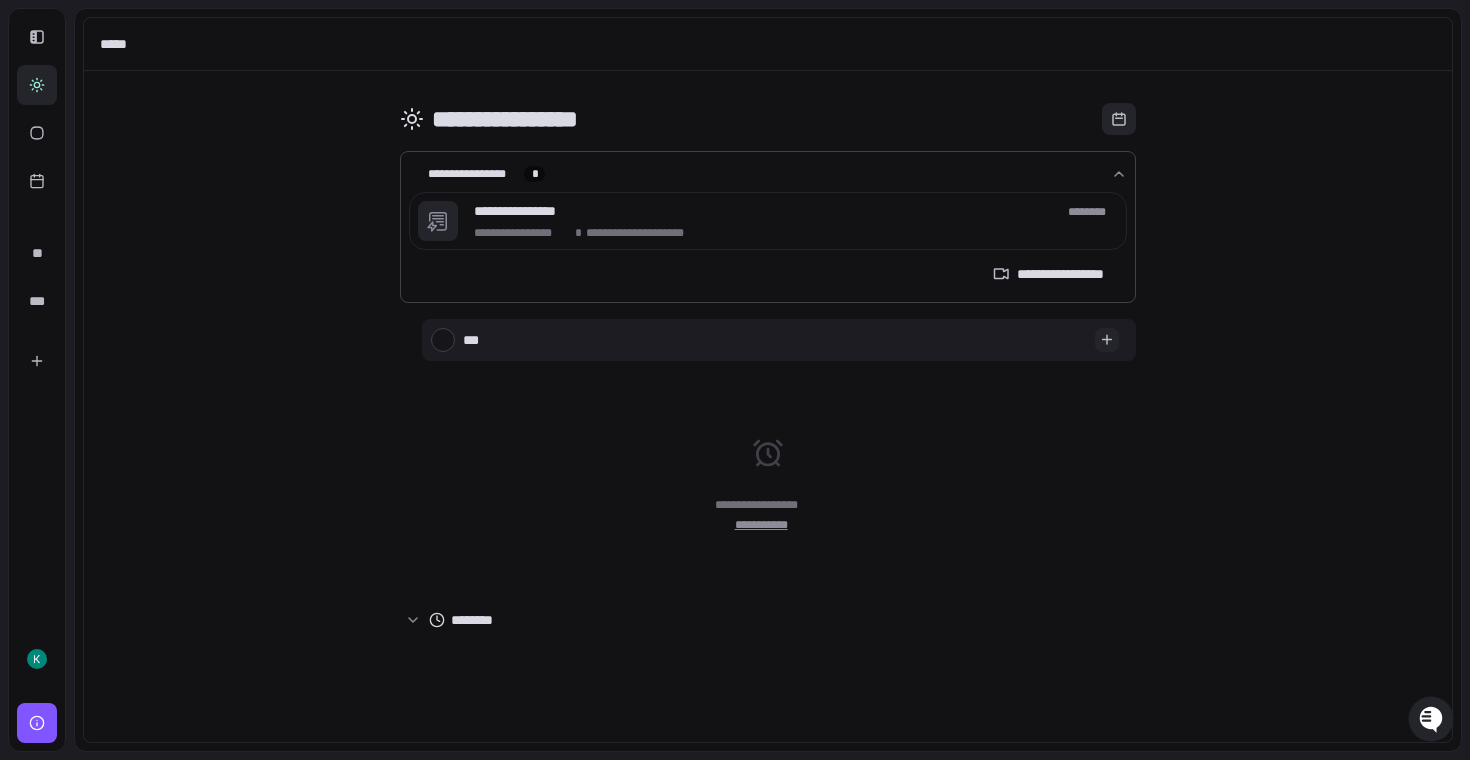 type on "****" 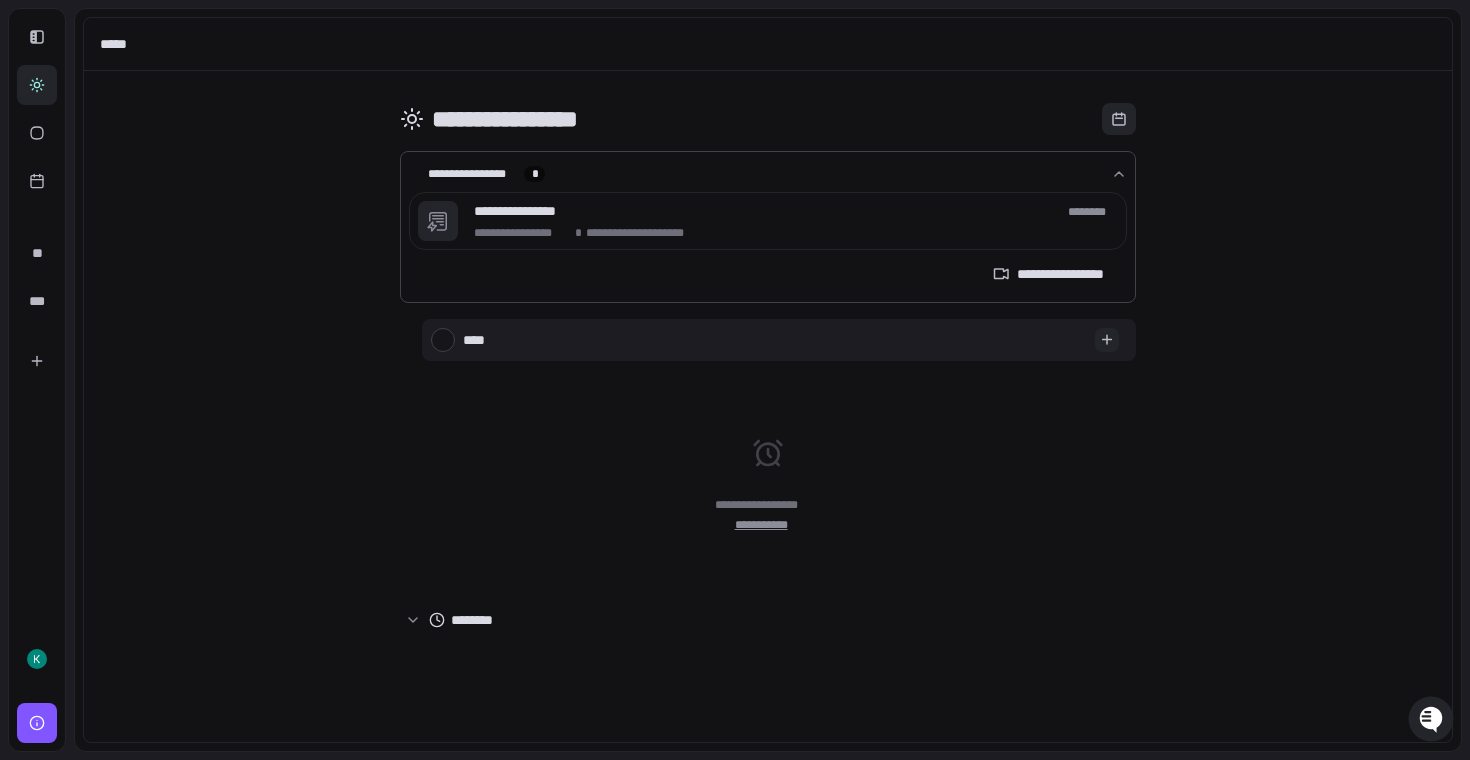 type on "*****" 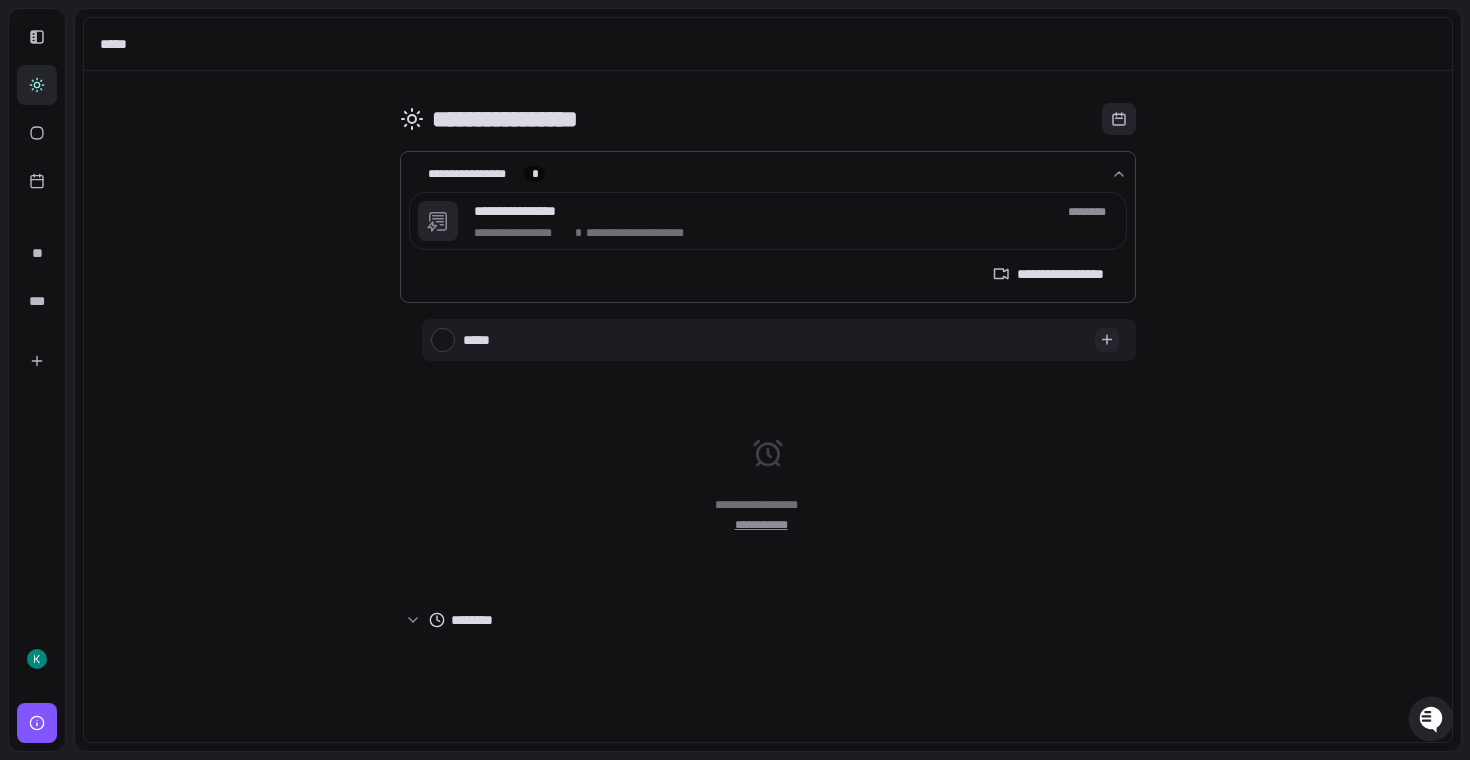 type on "******" 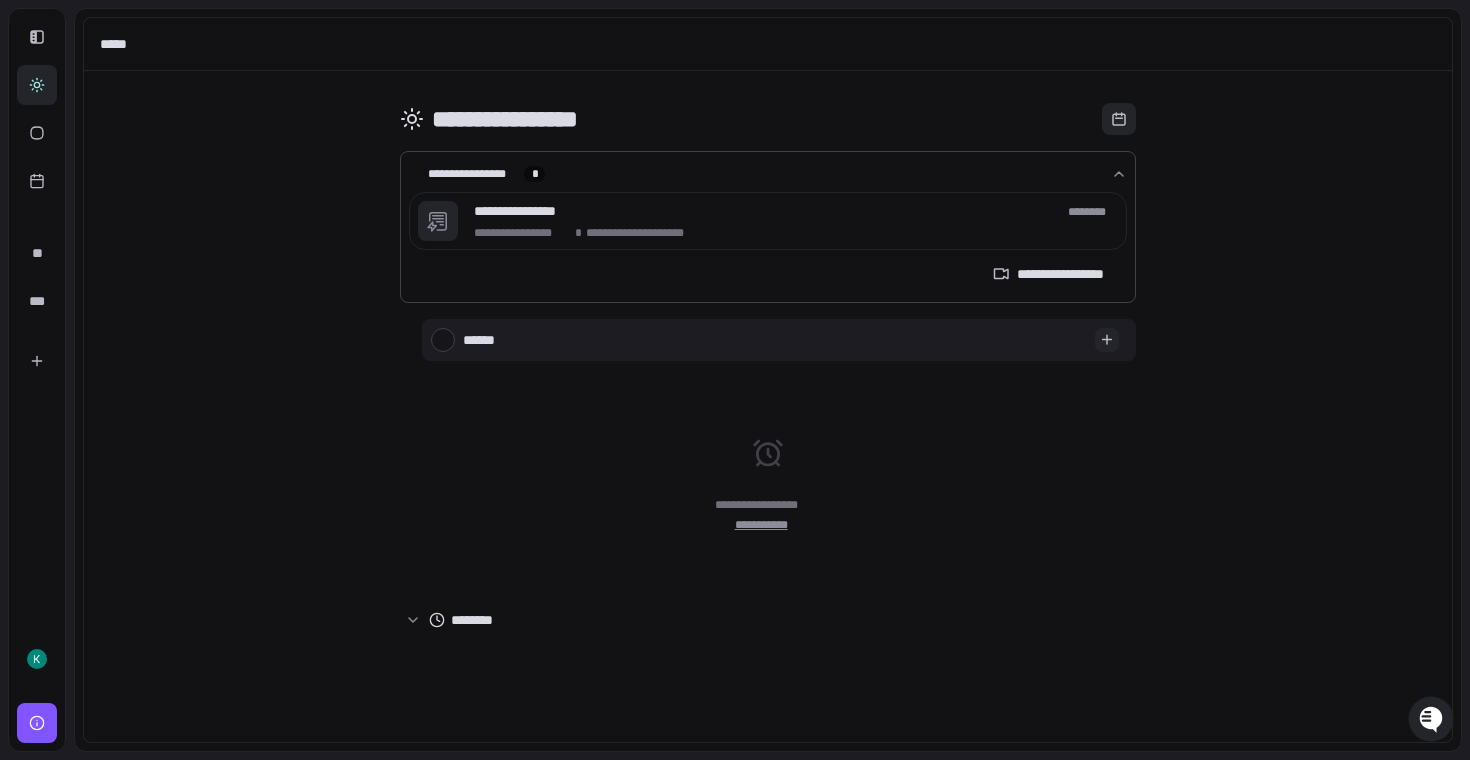 type on "*******" 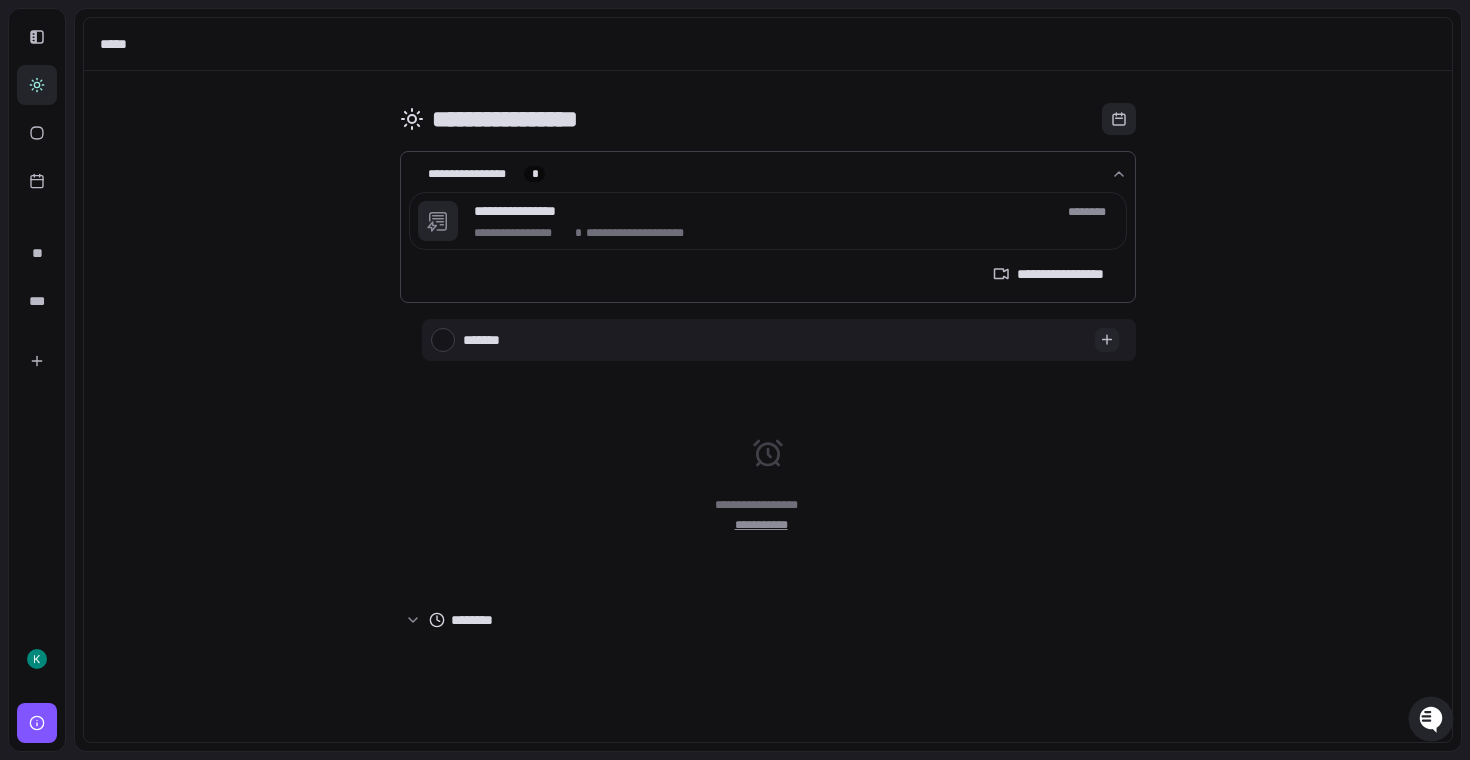type on "*" 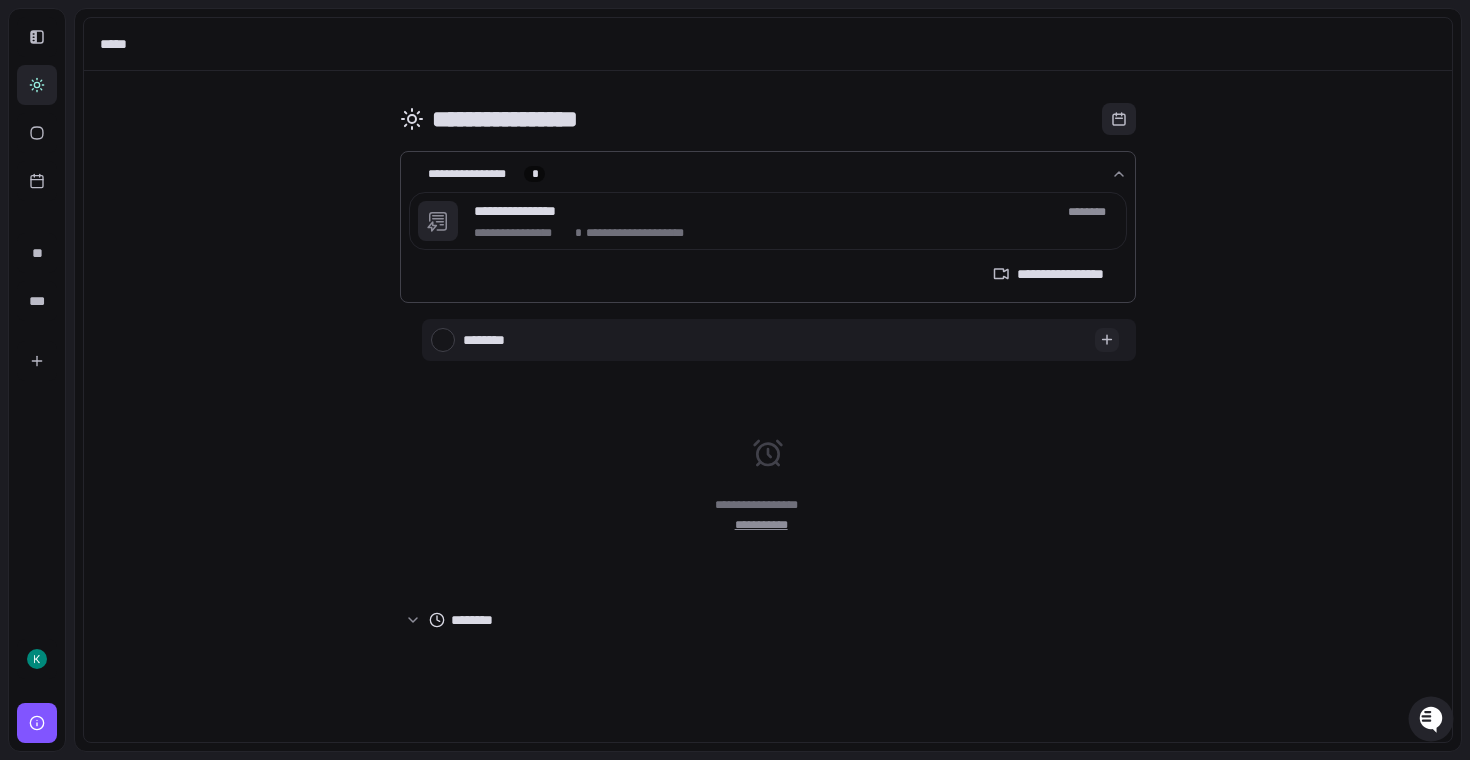 type on "*" 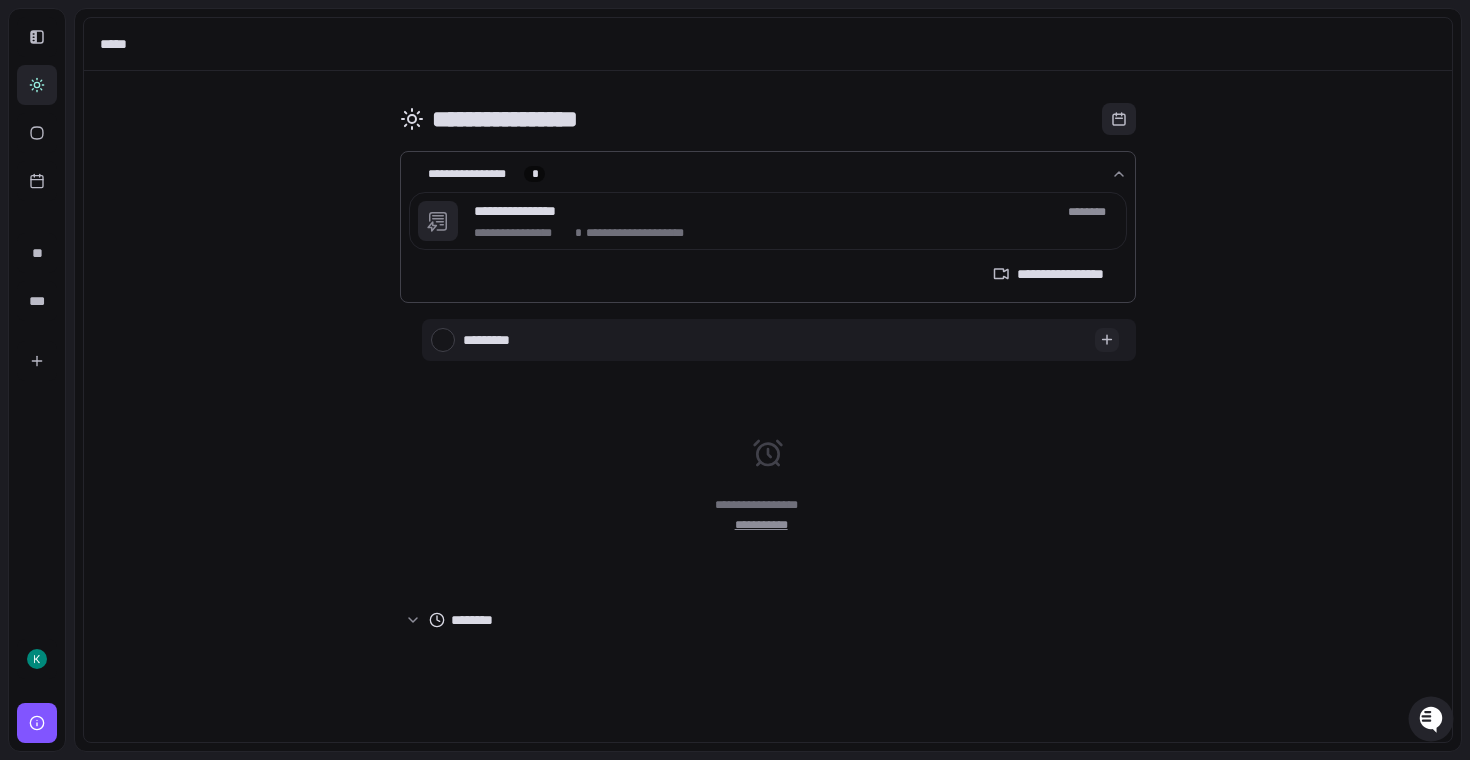 type on "**********" 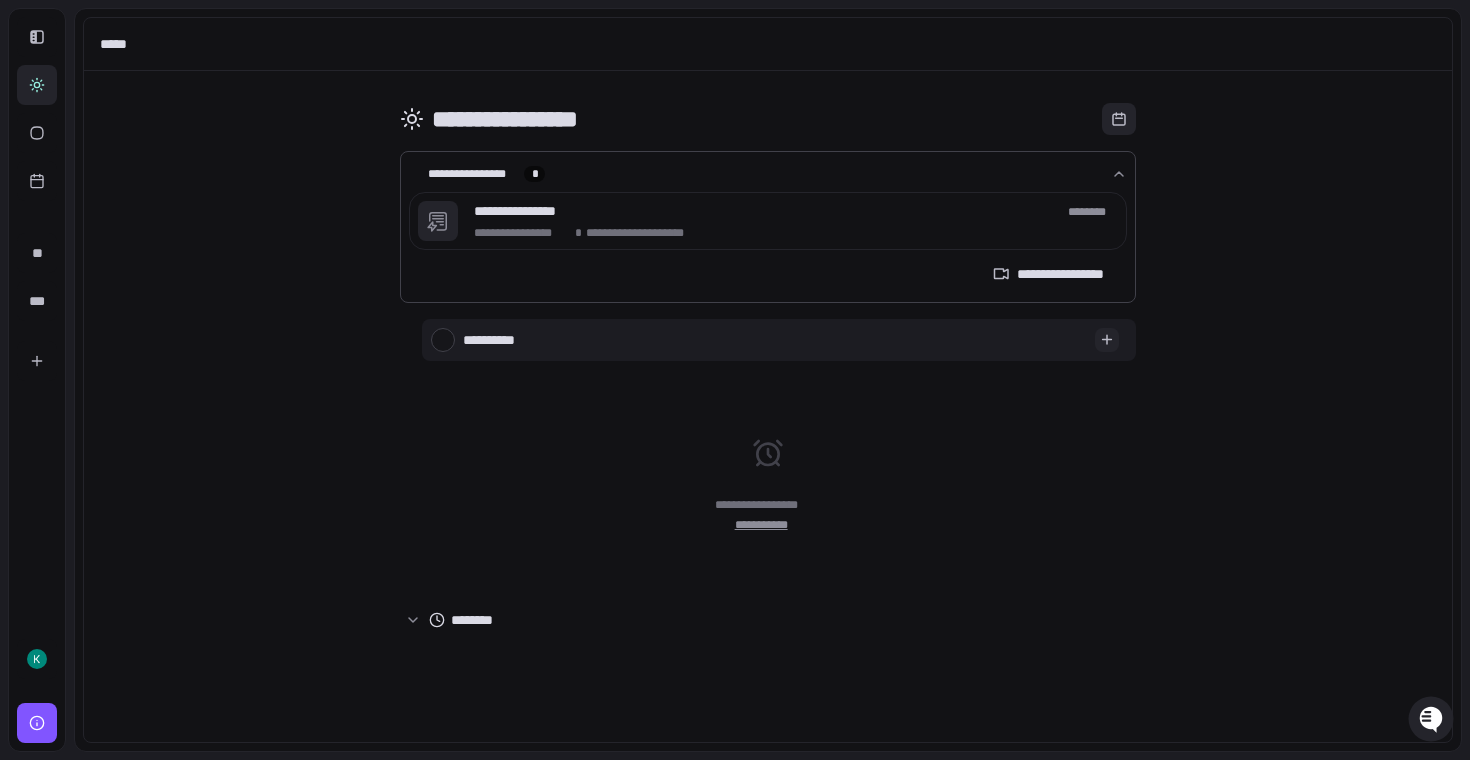type on "**********" 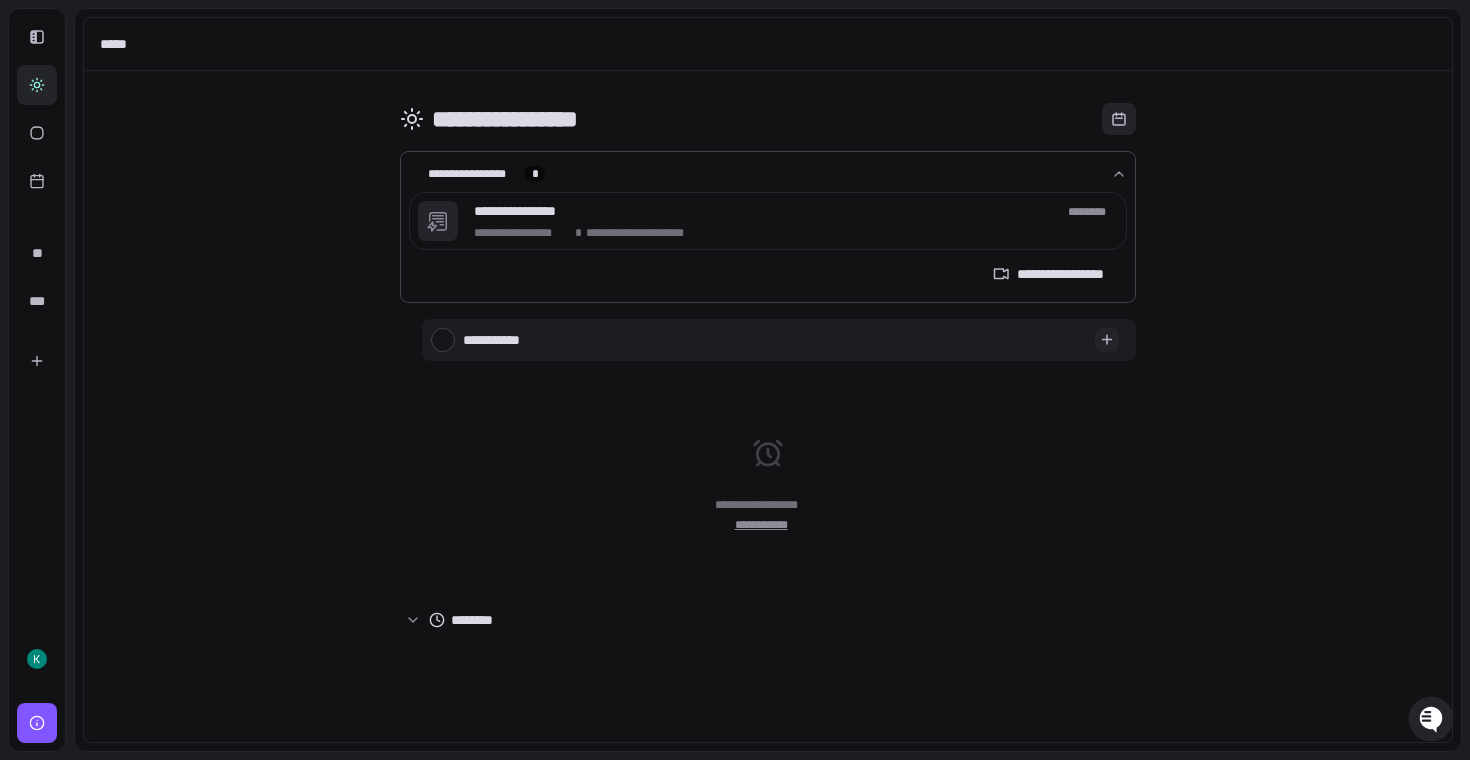 type on "*" 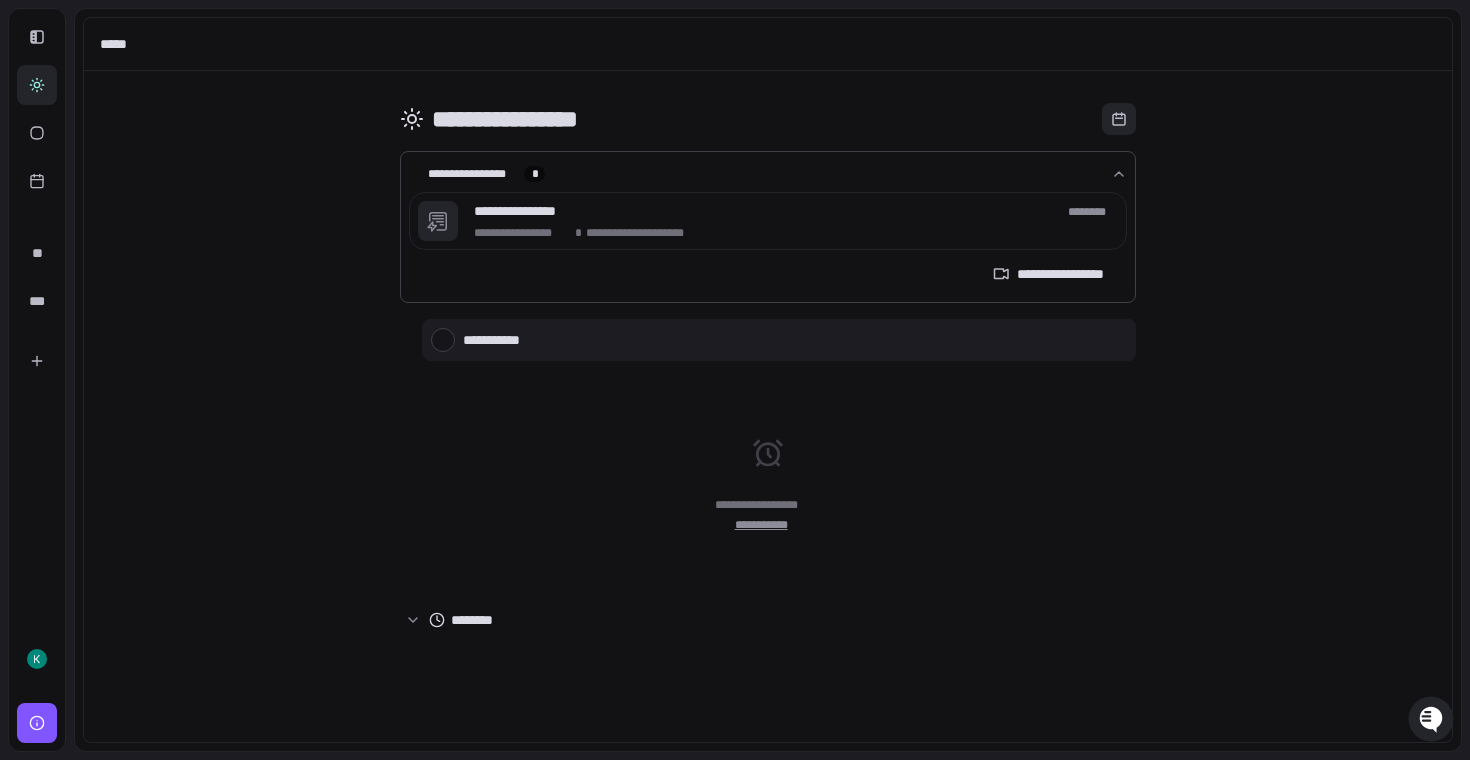 type 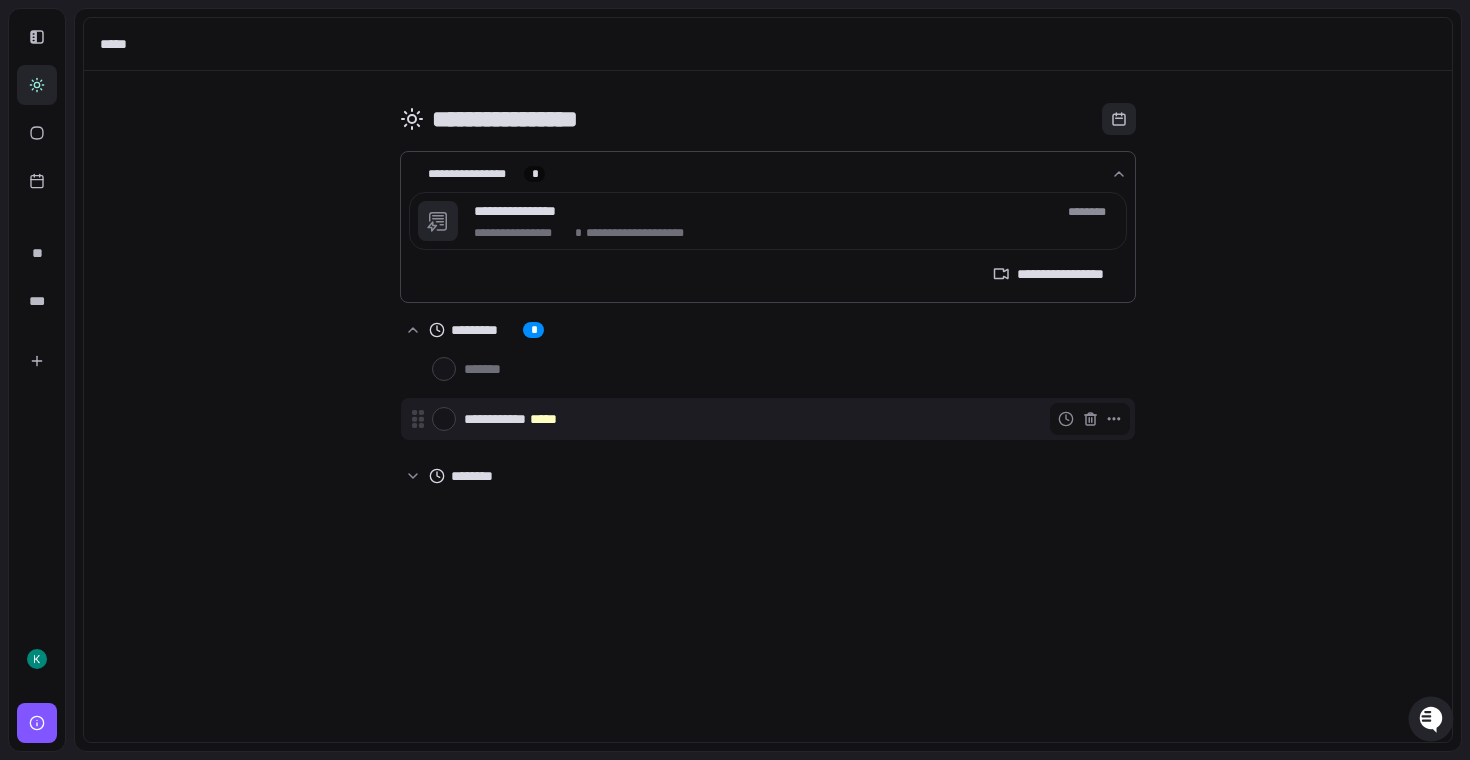 click on "**********" at bounding box center [791, 419] 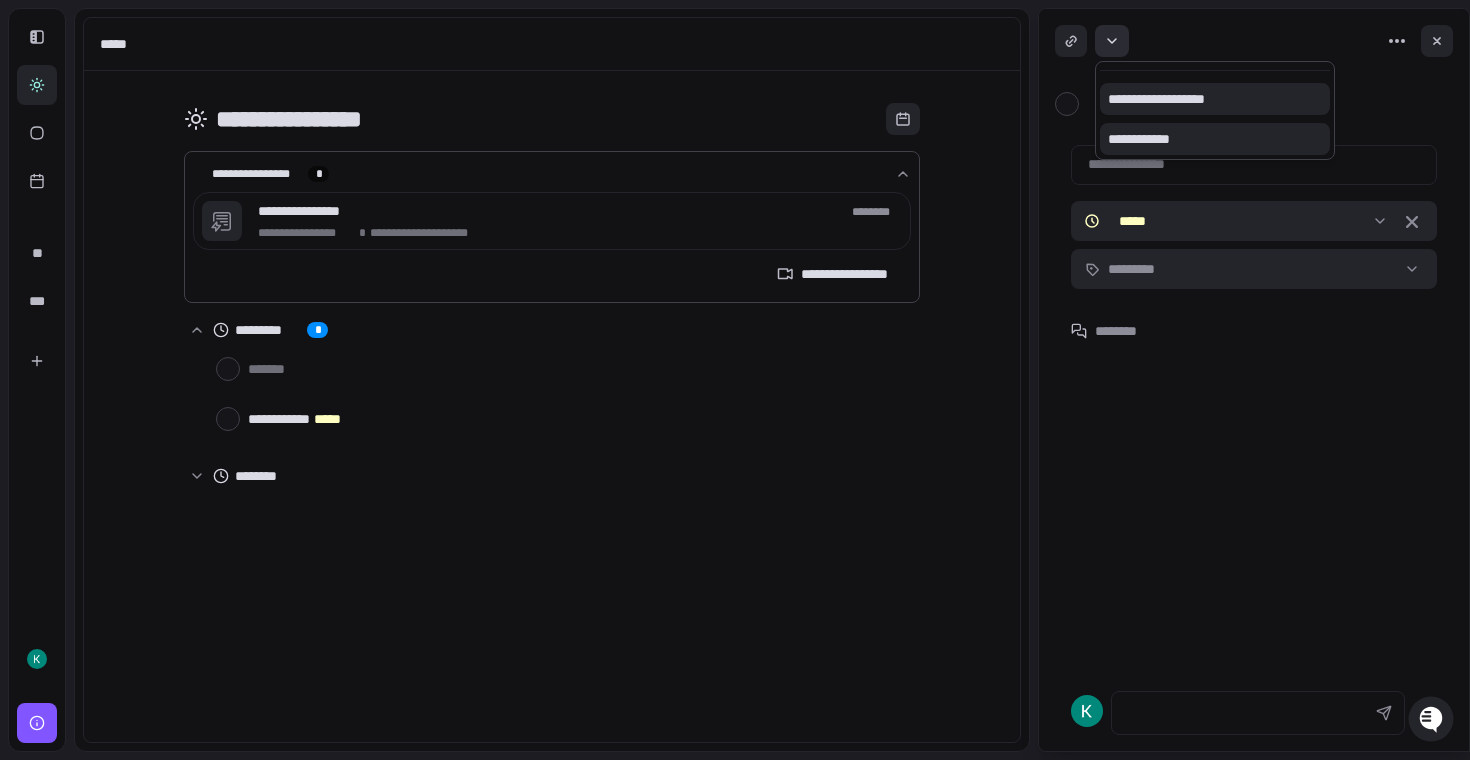 click on "**********" at bounding box center (735, 380) 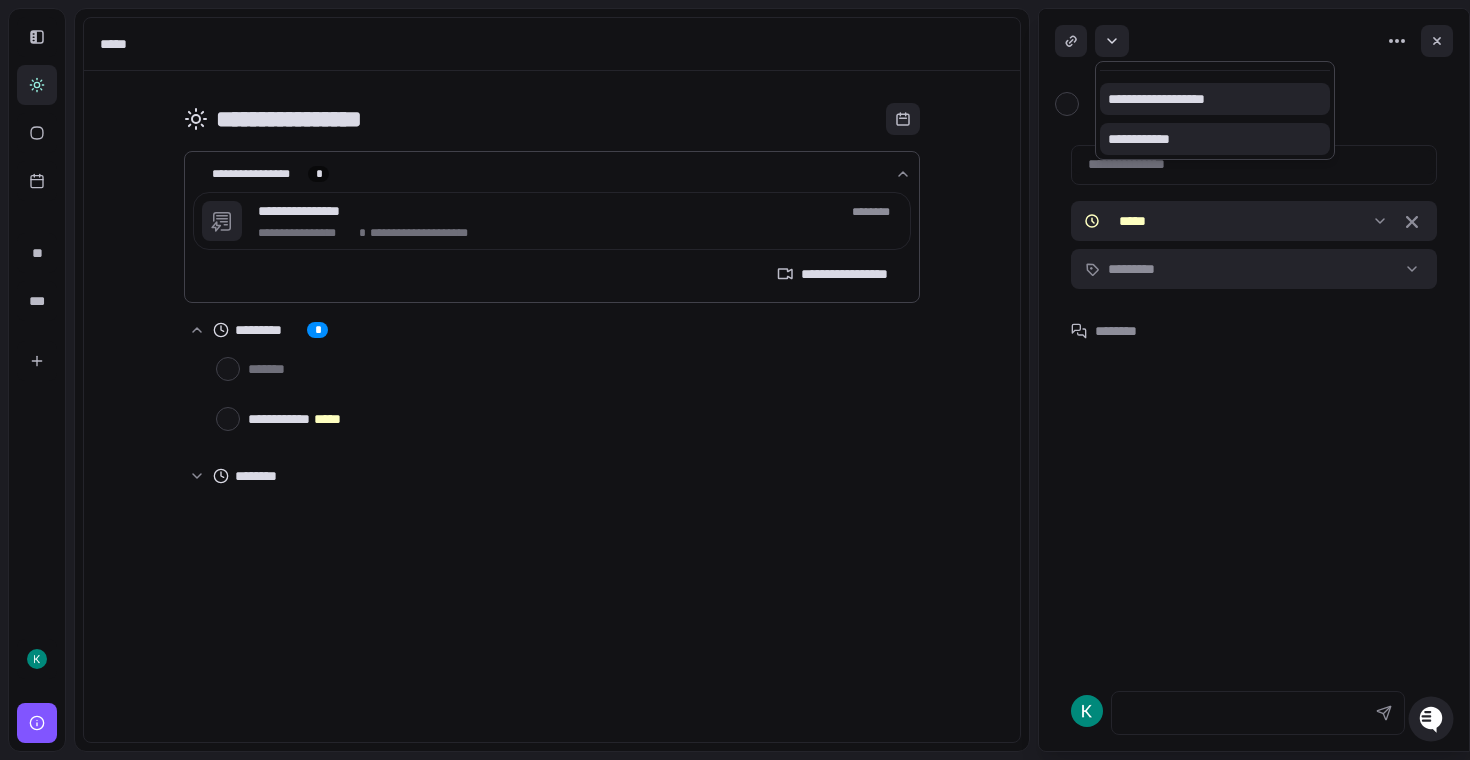 click on "**********" at bounding box center (735, 380) 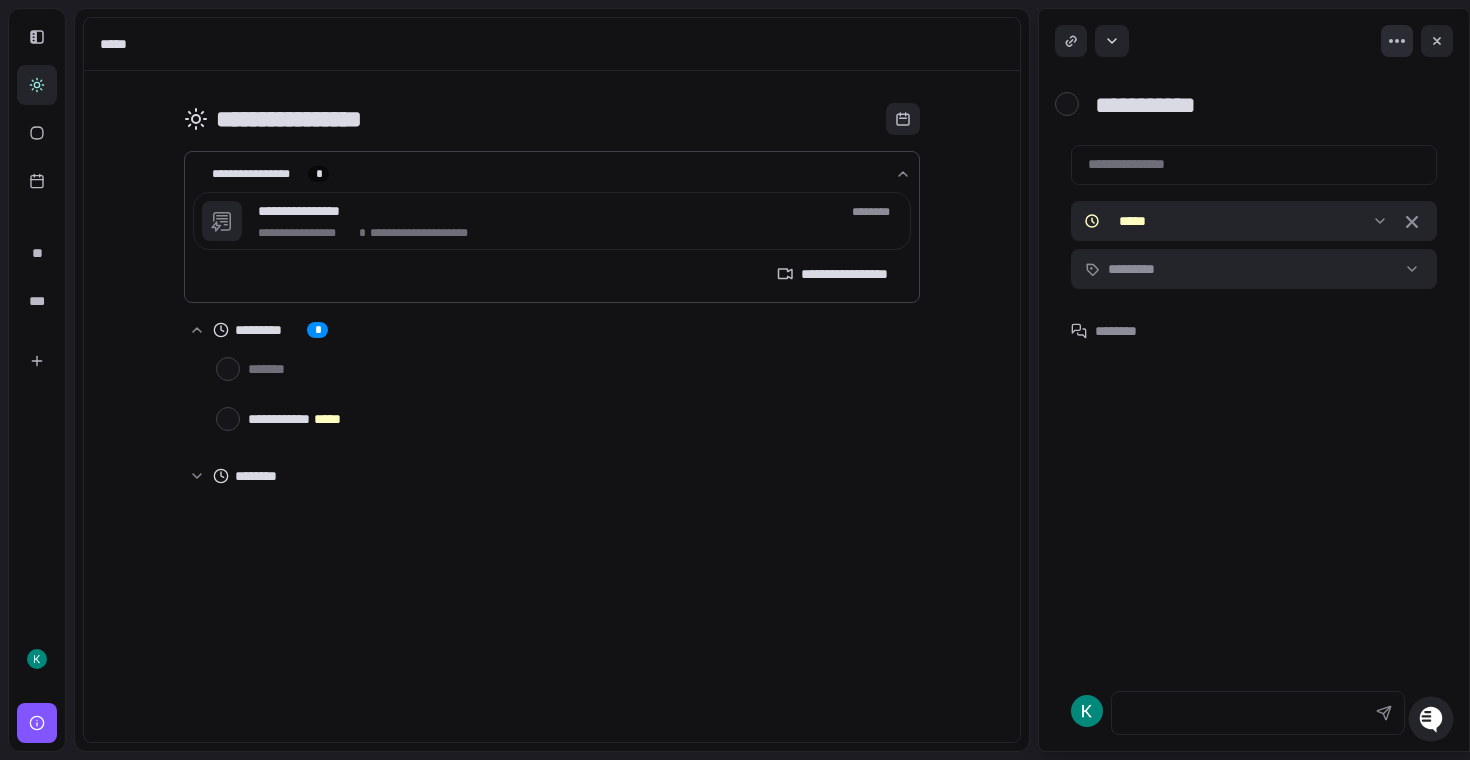 click on "**********" at bounding box center (735, 380) 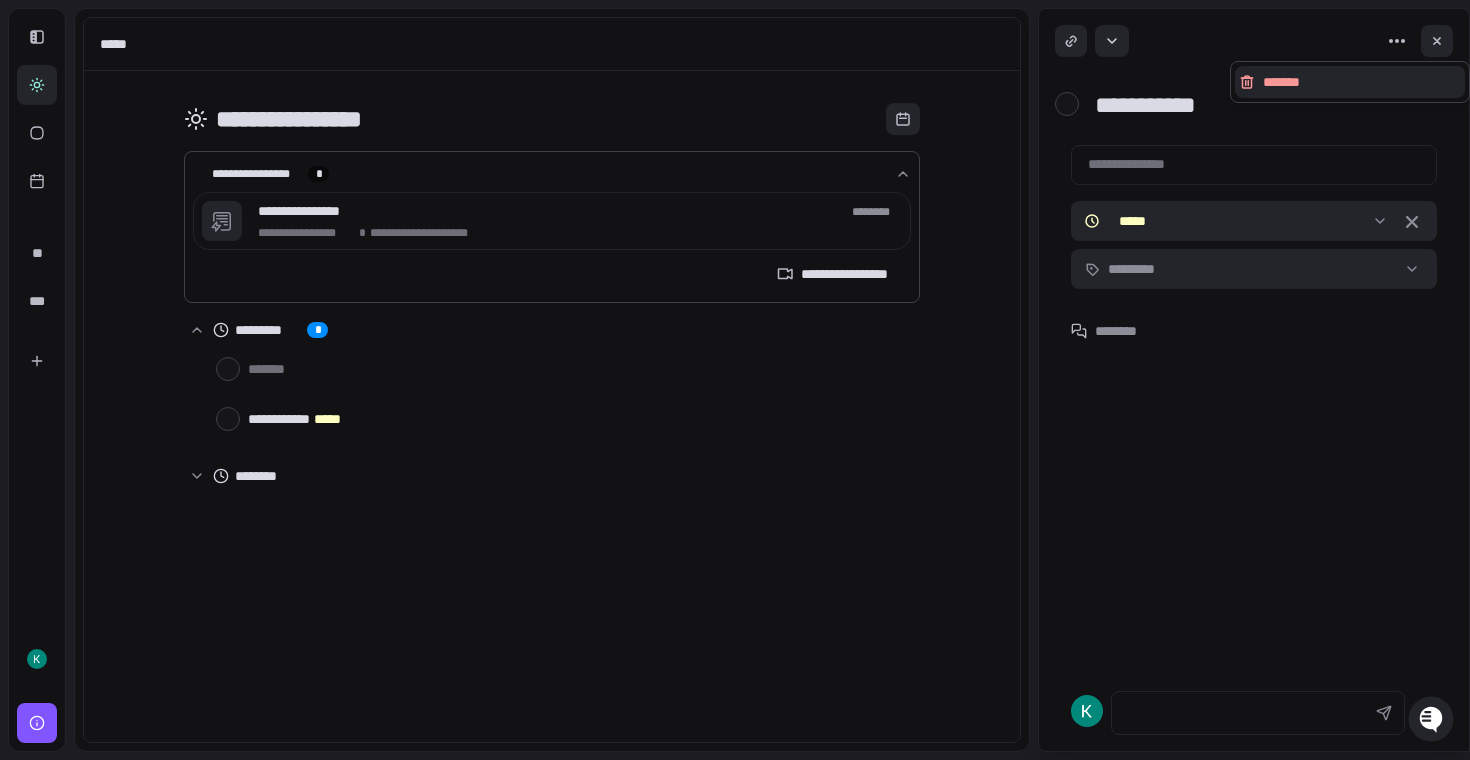 click on "**********" at bounding box center [735, 380] 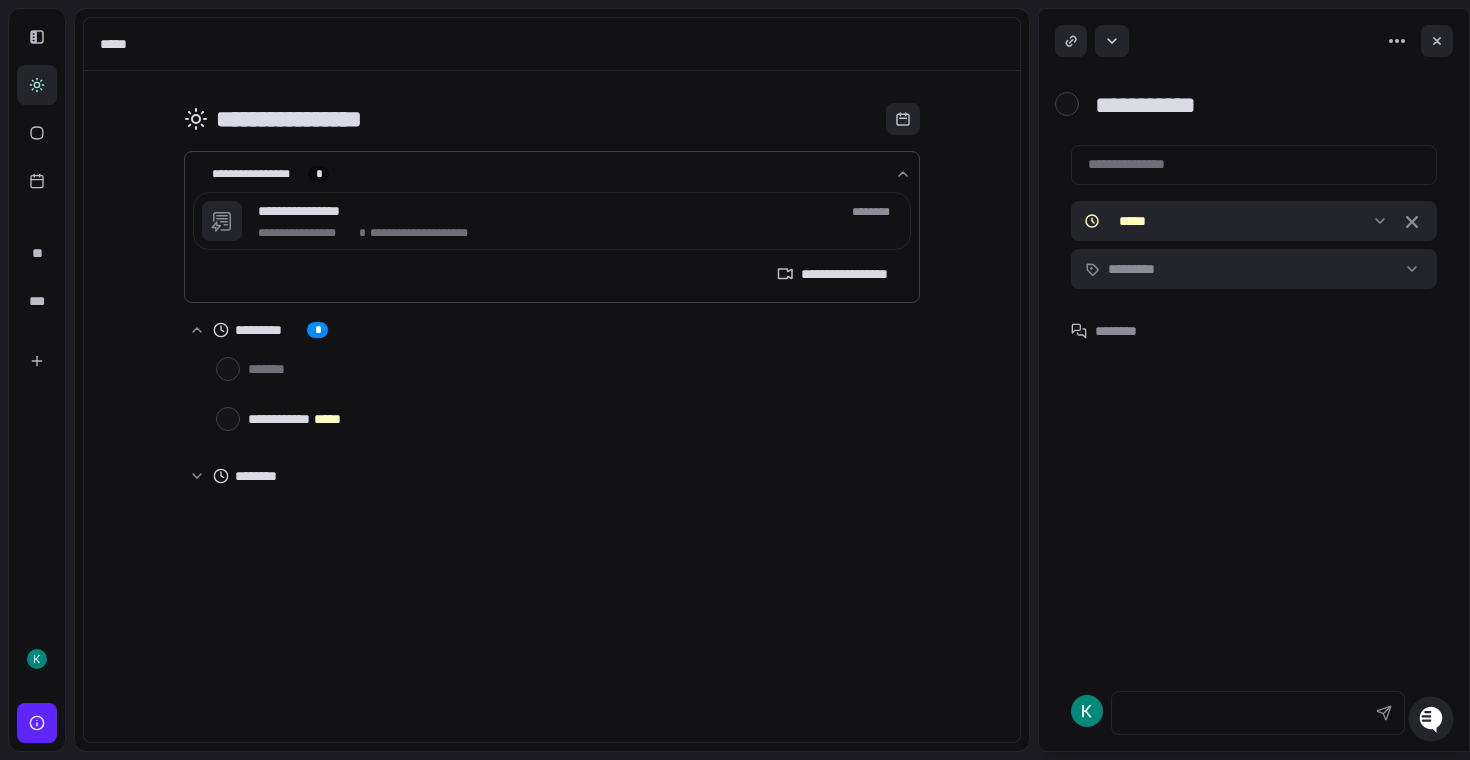 click at bounding box center (37, 723) 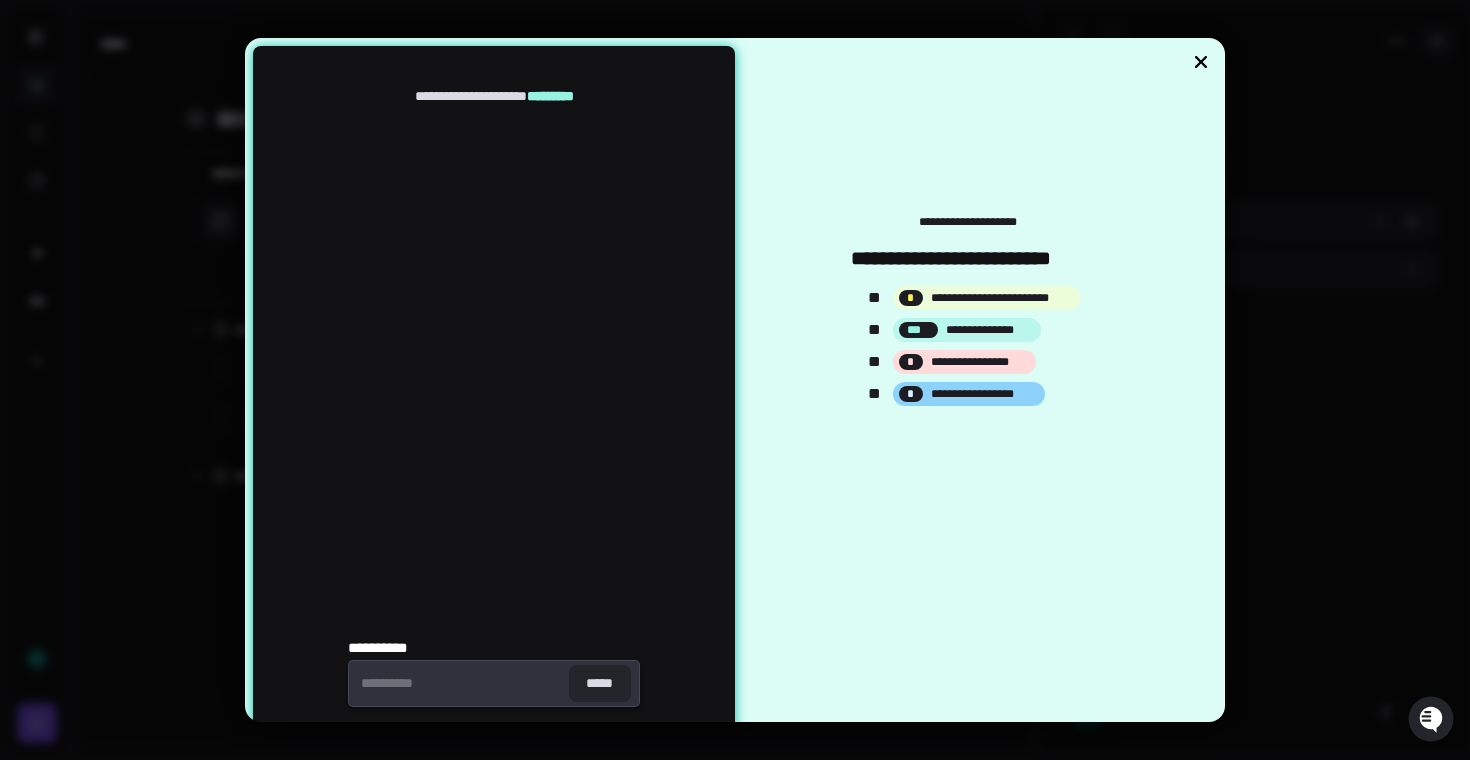 click 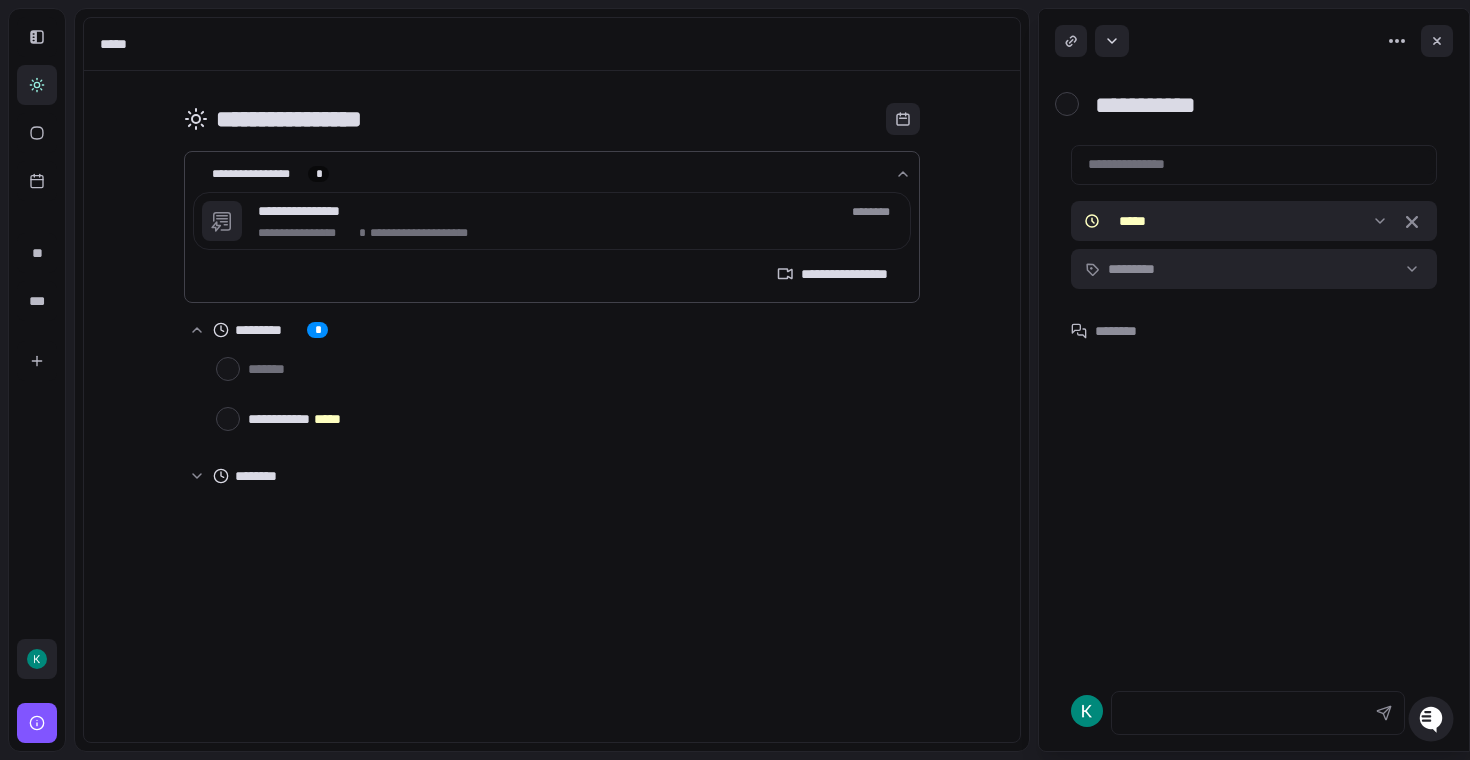 click at bounding box center [37, 659] 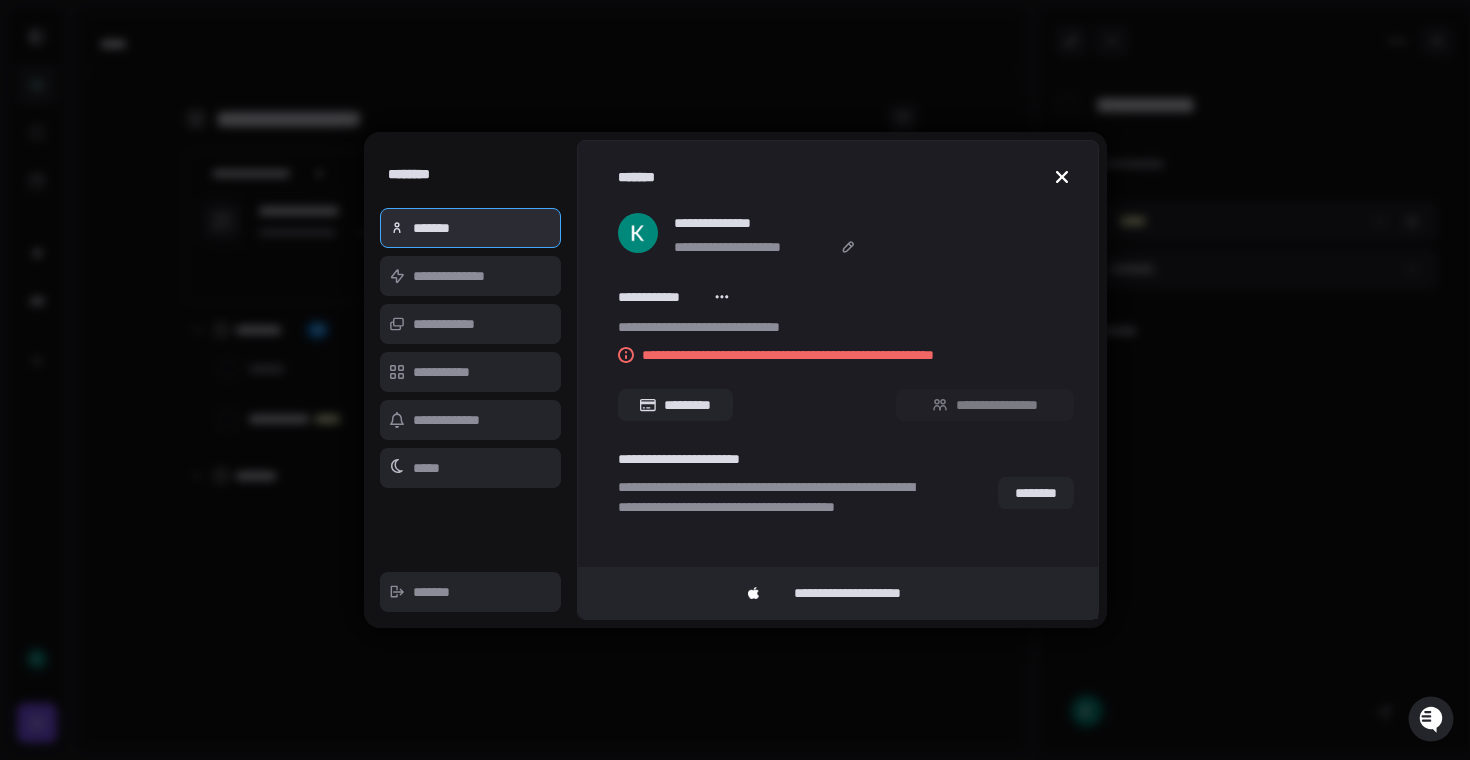 click 